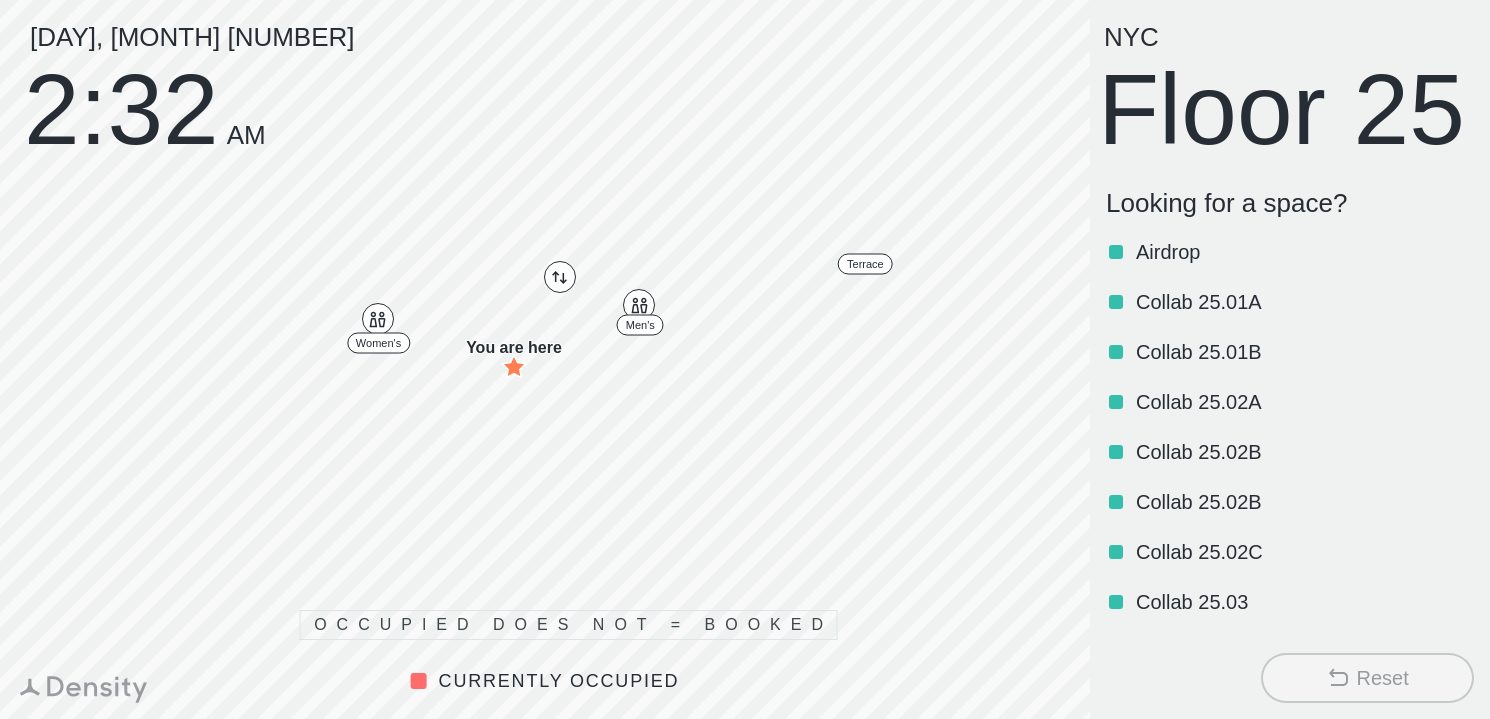 scroll, scrollTop: 0, scrollLeft: 0, axis: both 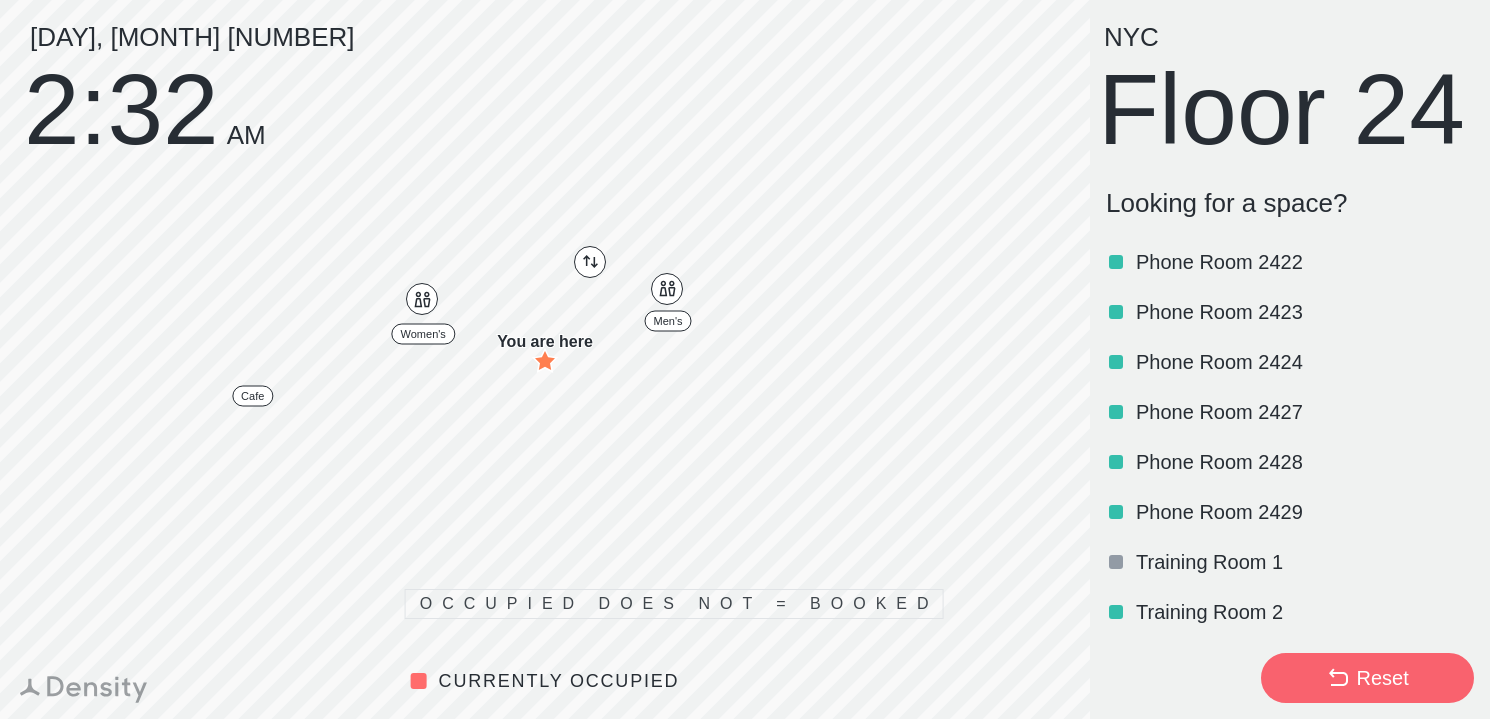 click on "Training Room 1" at bounding box center [1303, 562] 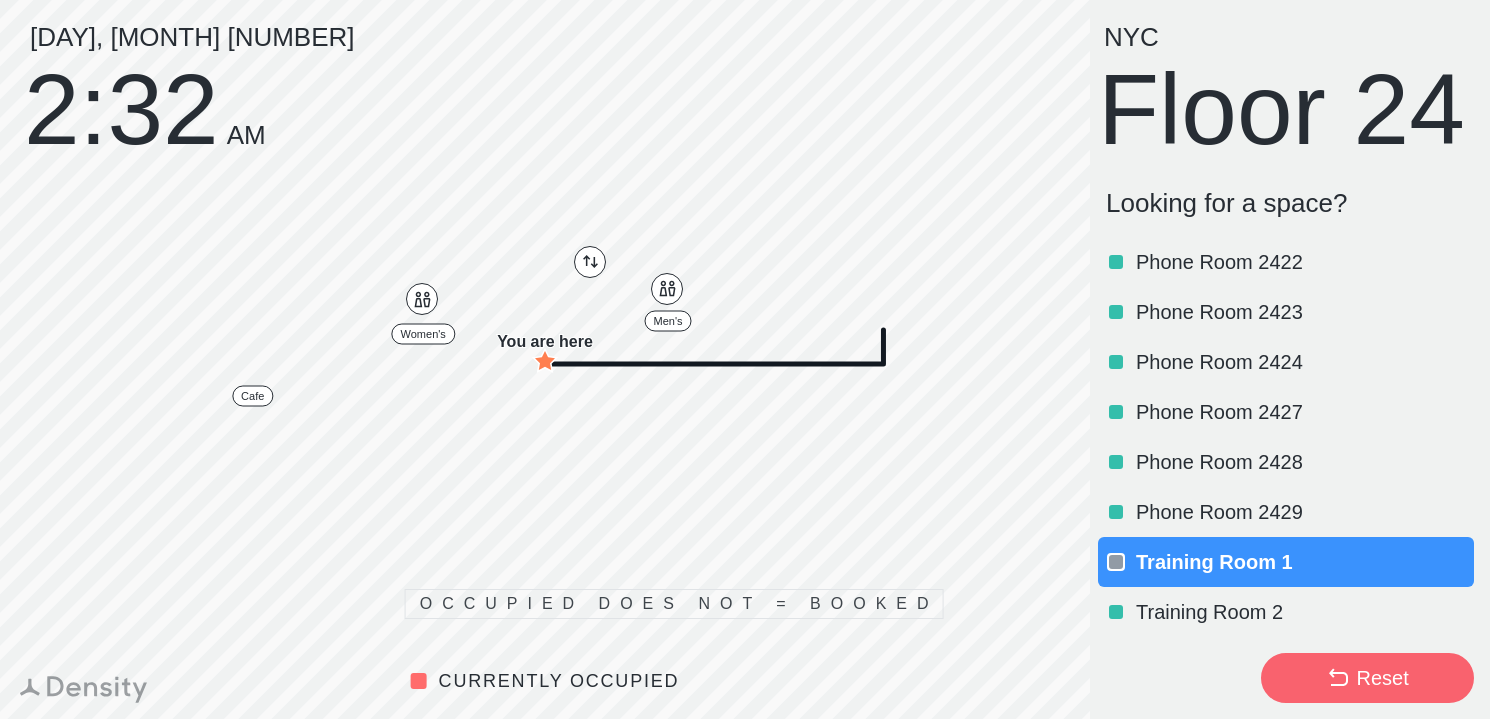 click on "Training Room 2" at bounding box center [1303, 612] 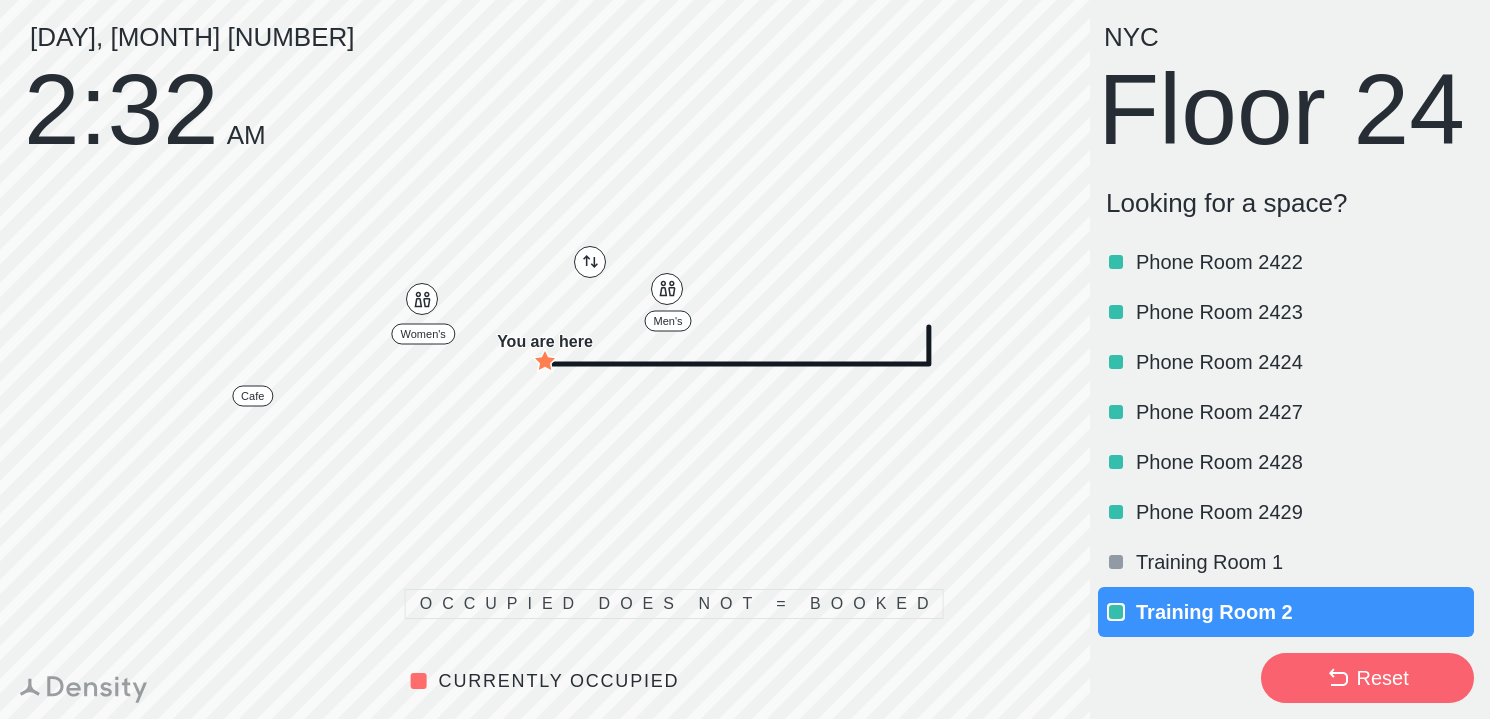 click on "Training Room 2" at bounding box center (1303, 612) 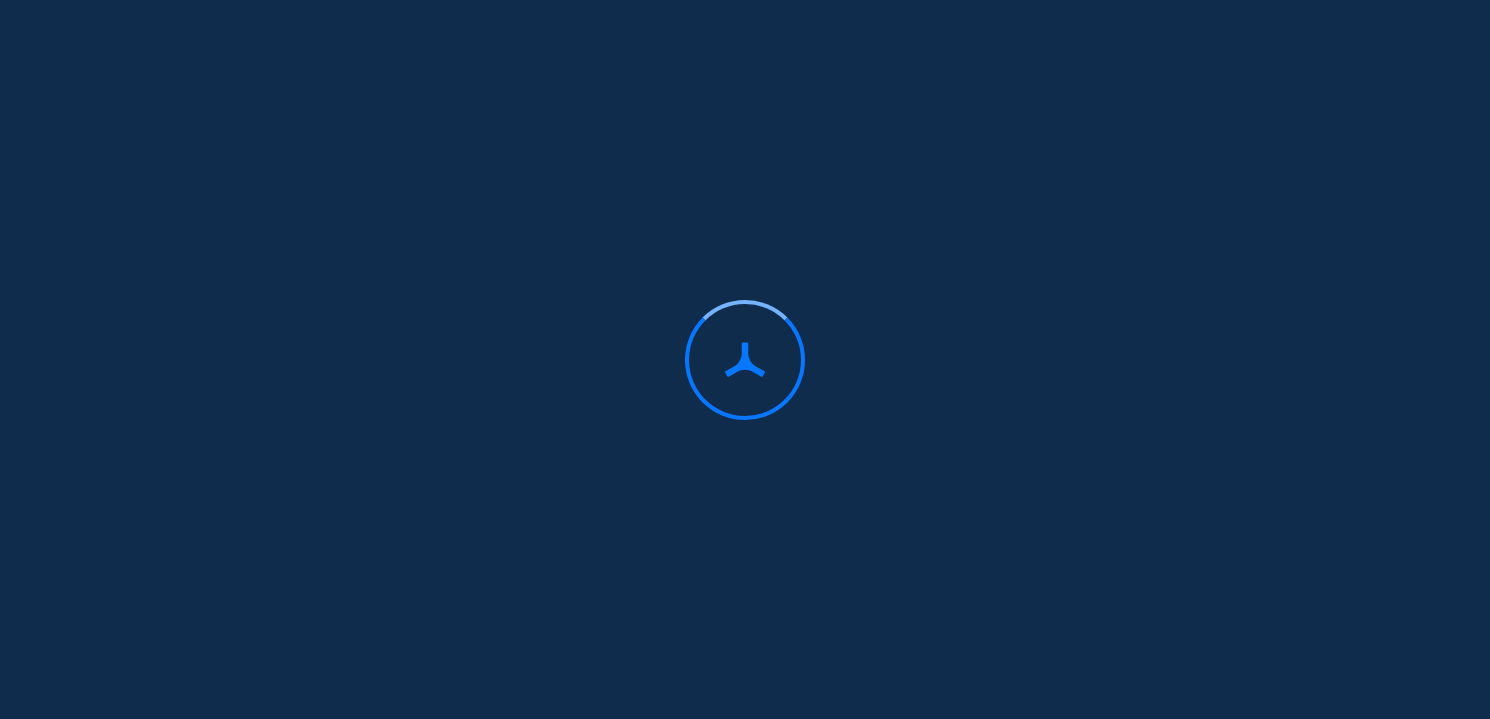 scroll, scrollTop: 0, scrollLeft: 0, axis: both 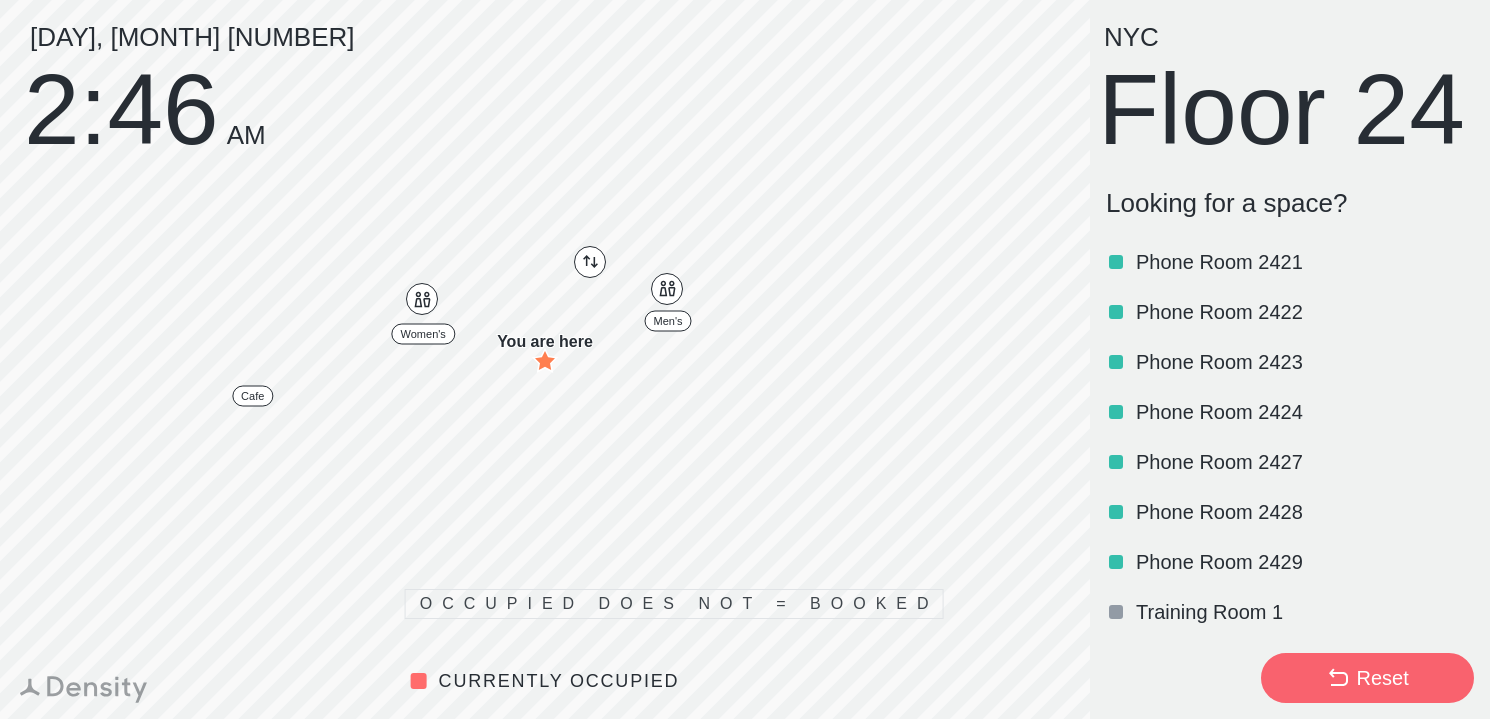 click on "Training Room 1" at bounding box center (1303, 612) 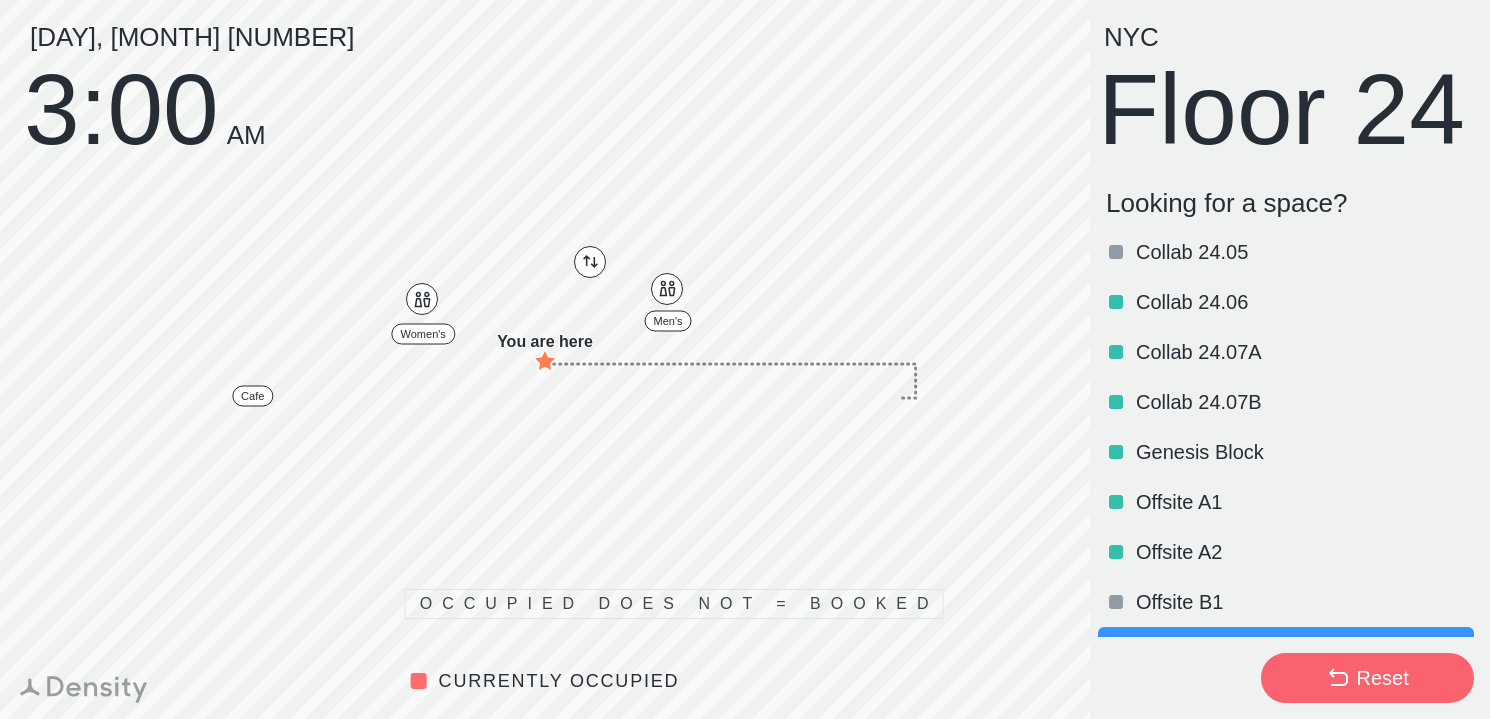 scroll, scrollTop: 590, scrollLeft: 0, axis: vertical 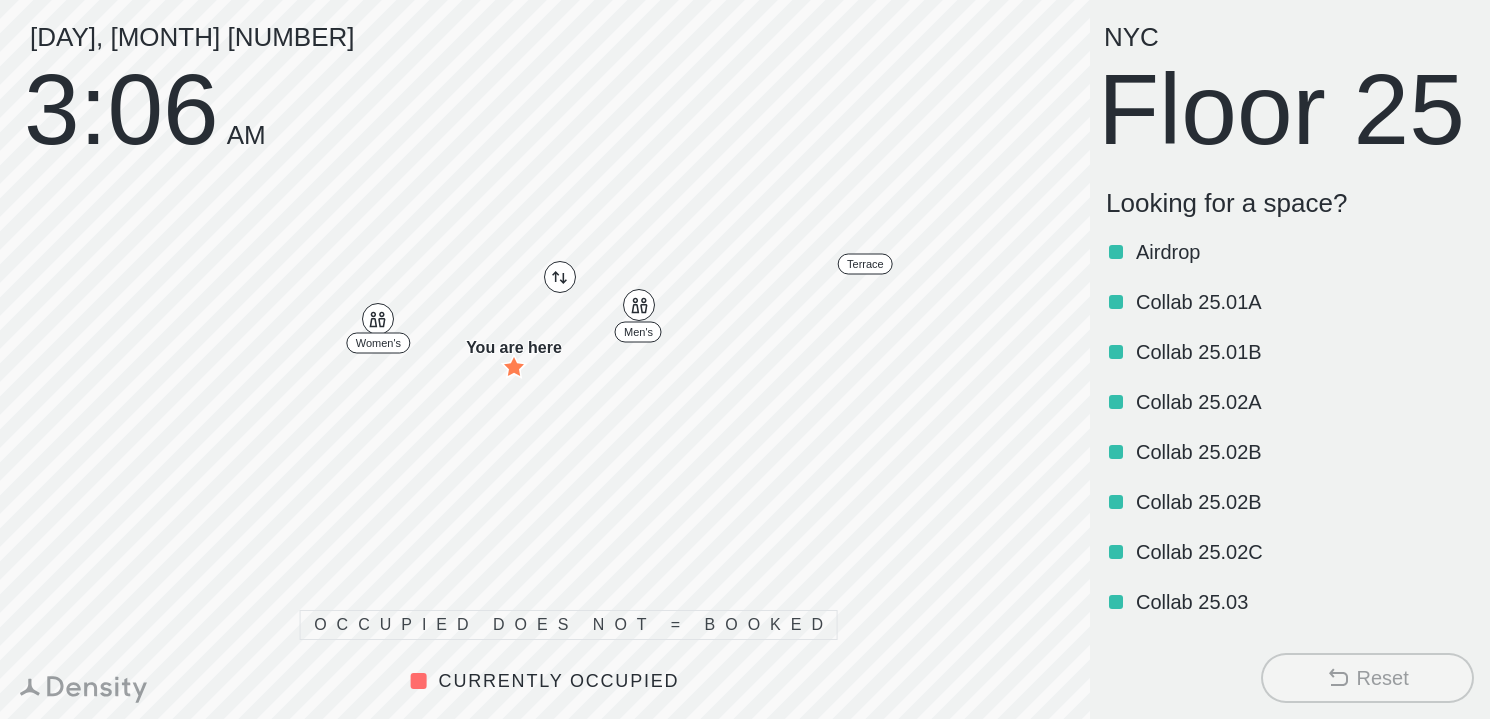 click on "Collab 25.02B" at bounding box center (1303, 502) 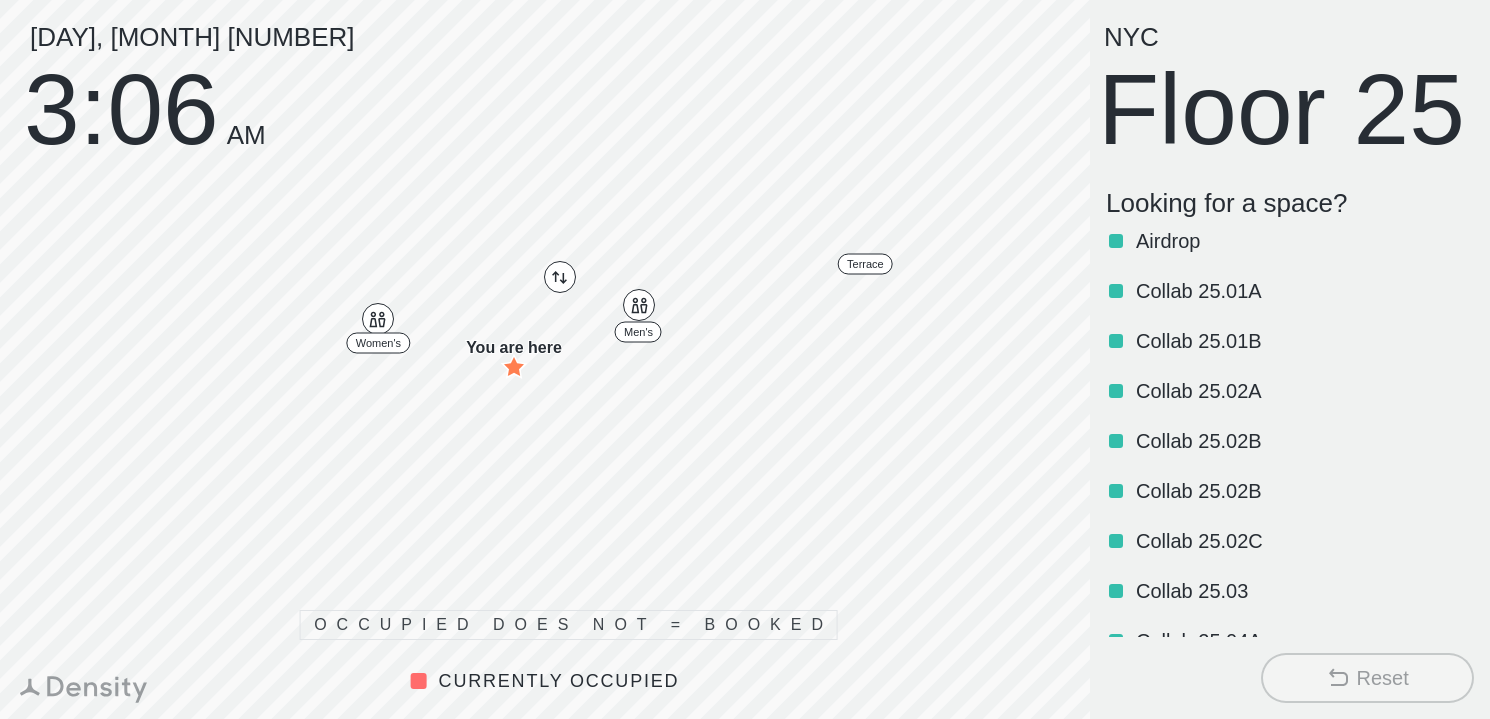 scroll, scrollTop: 0, scrollLeft: 0, axis: both 